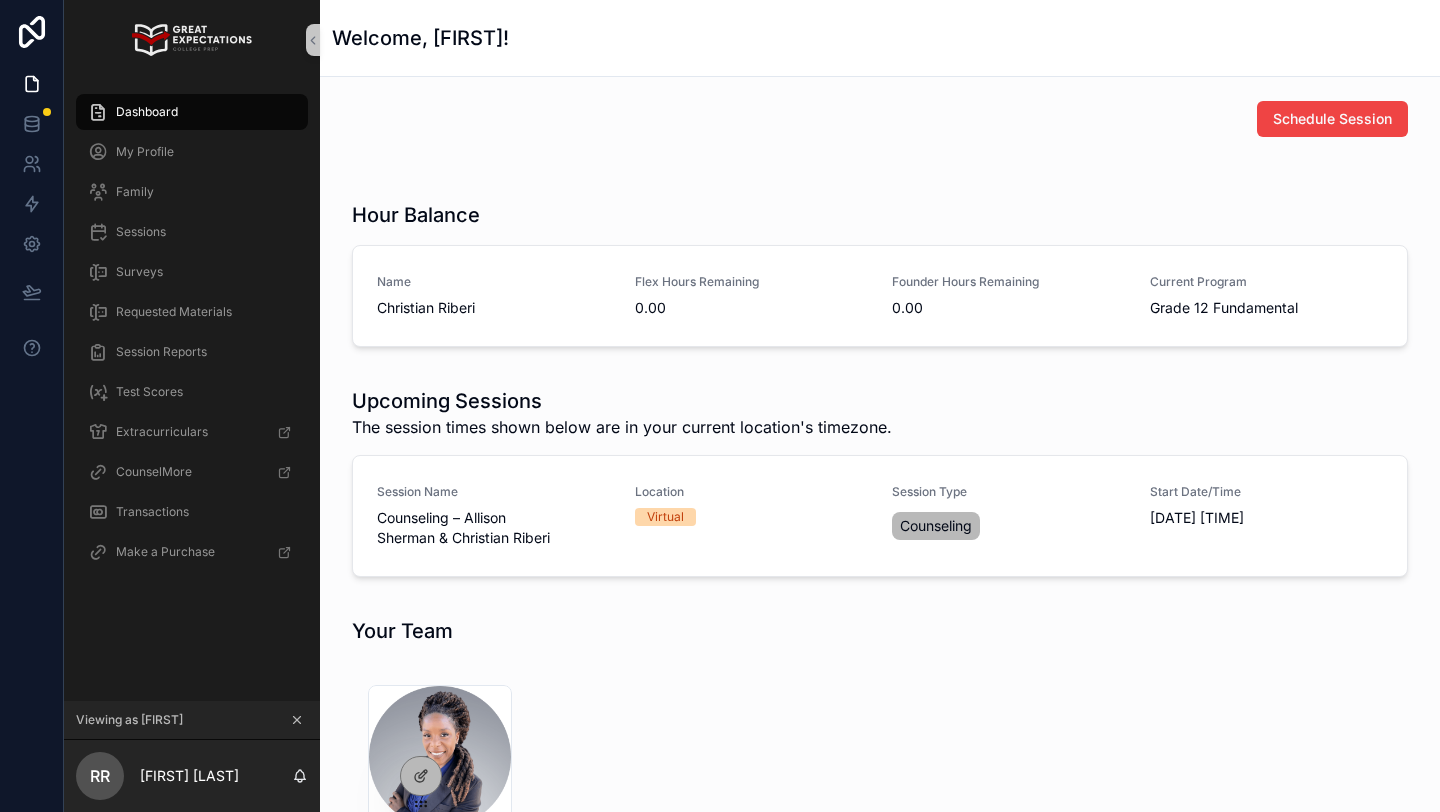scroll, scrollTop: 0, scrollLeft: 0, axis: both 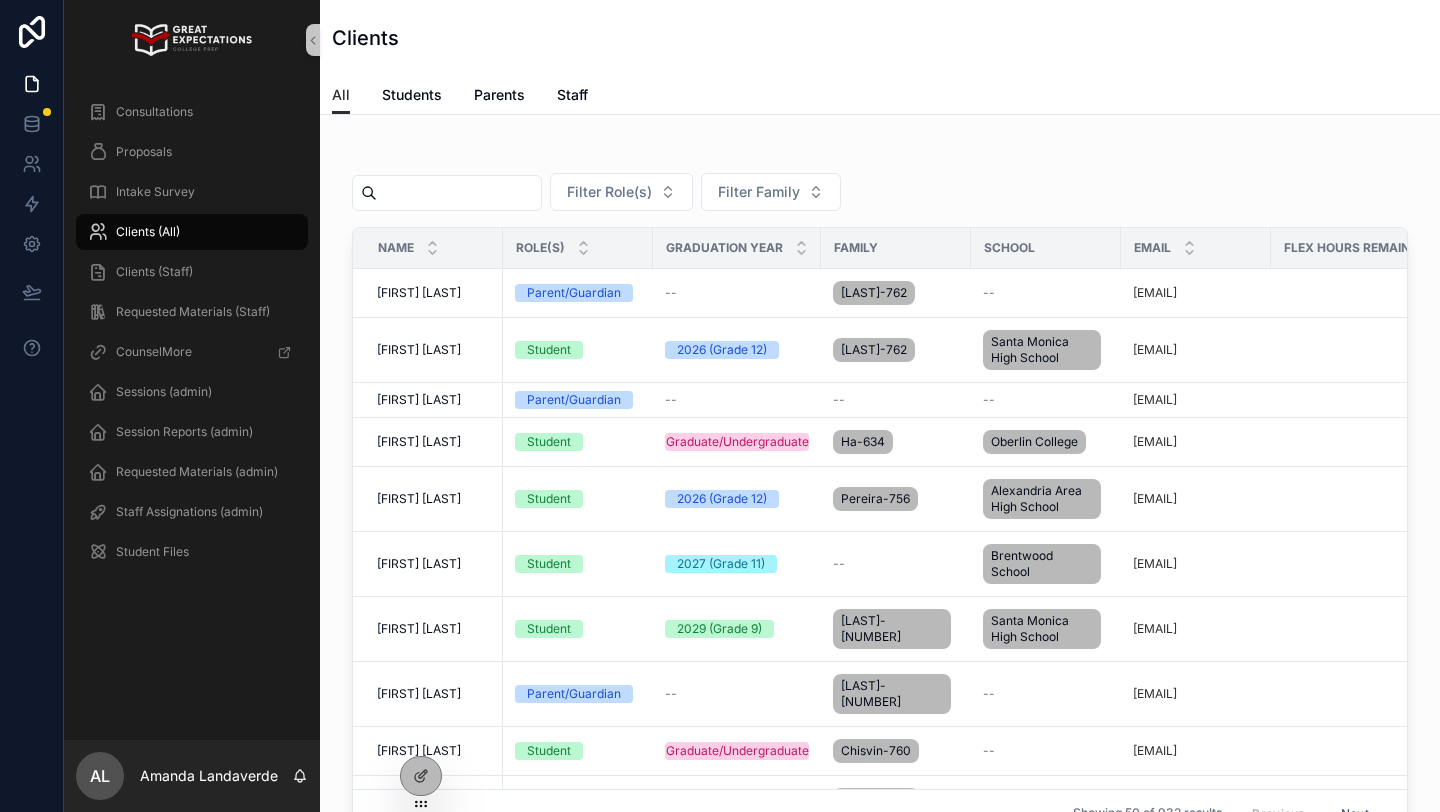 click at bounding box center [459, 193] 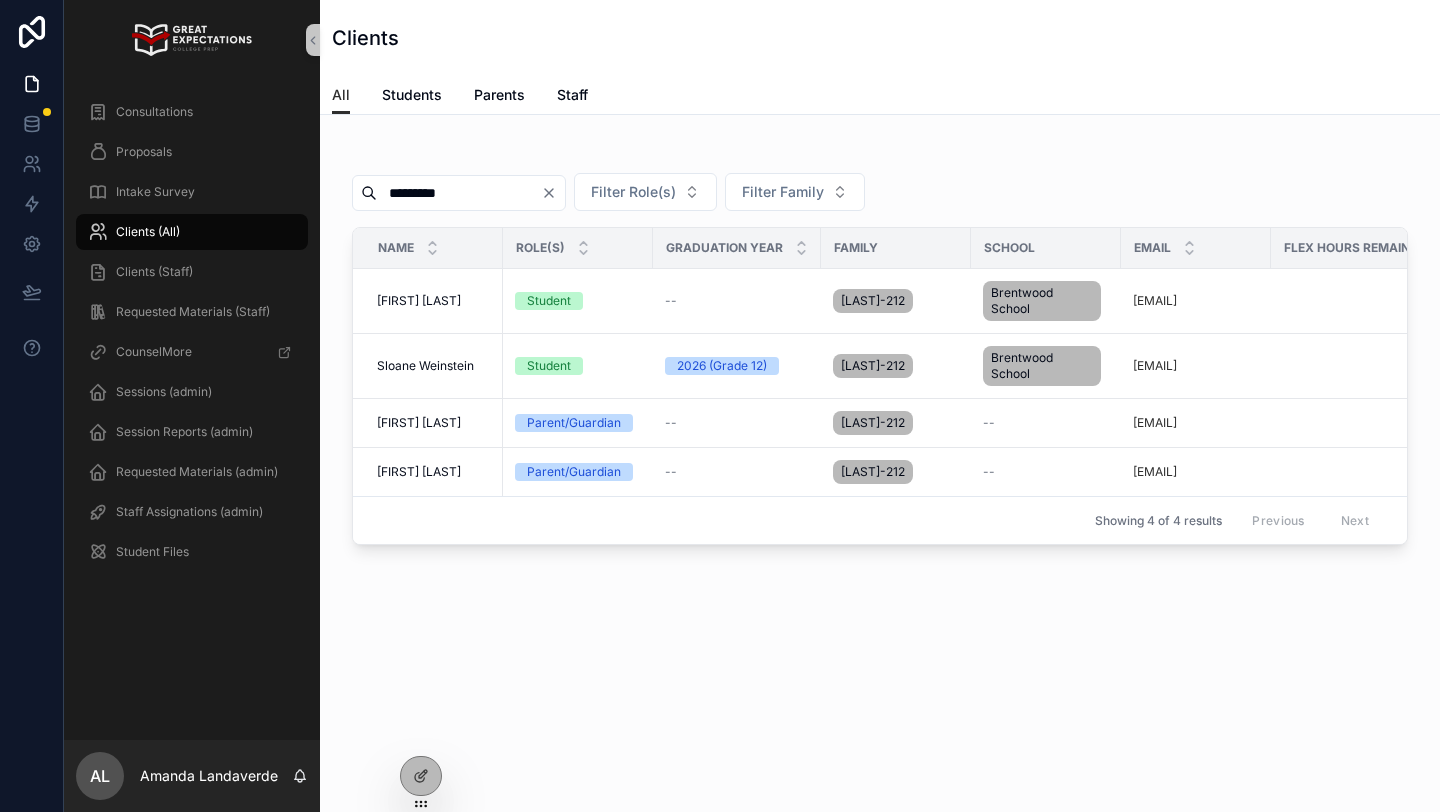 type on "*********" 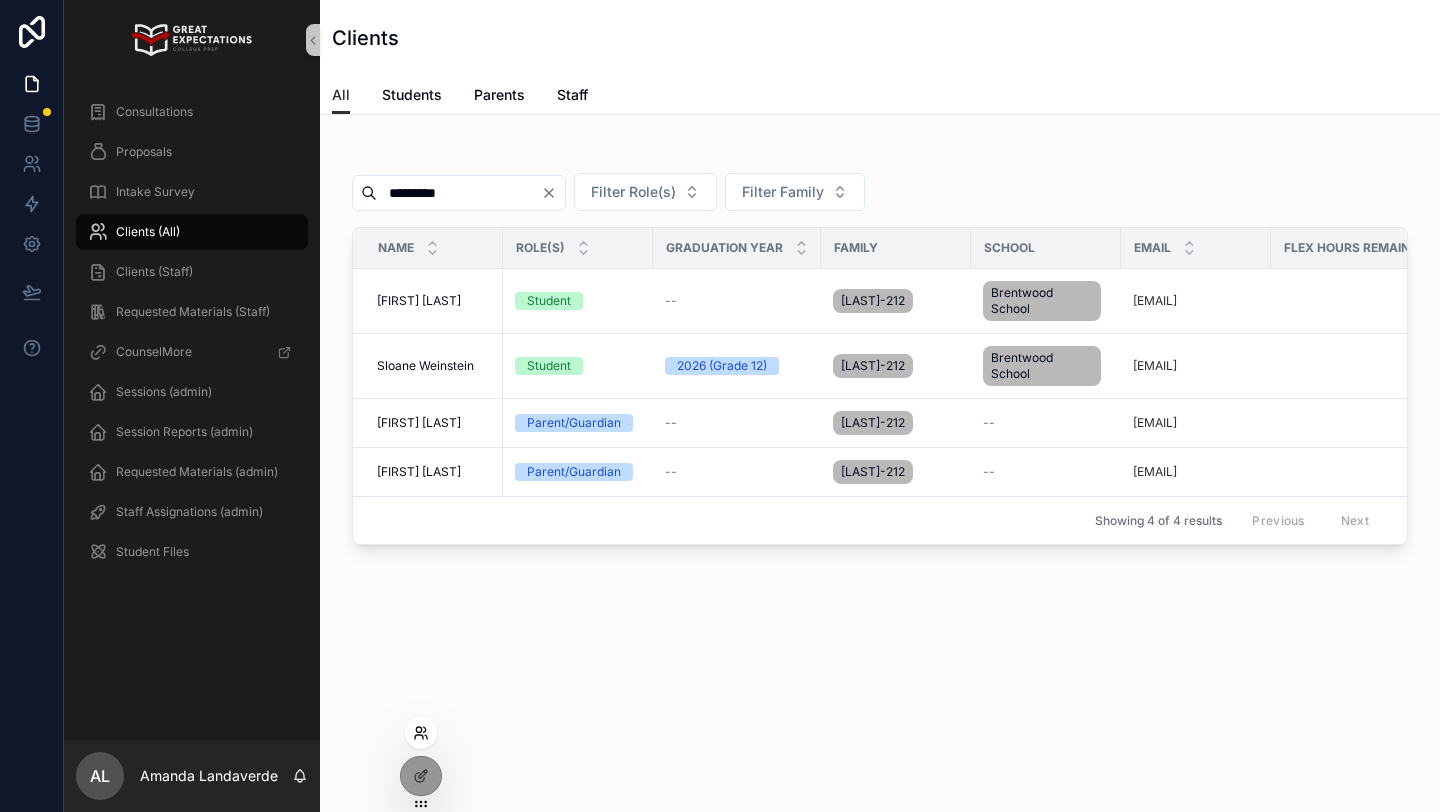 click 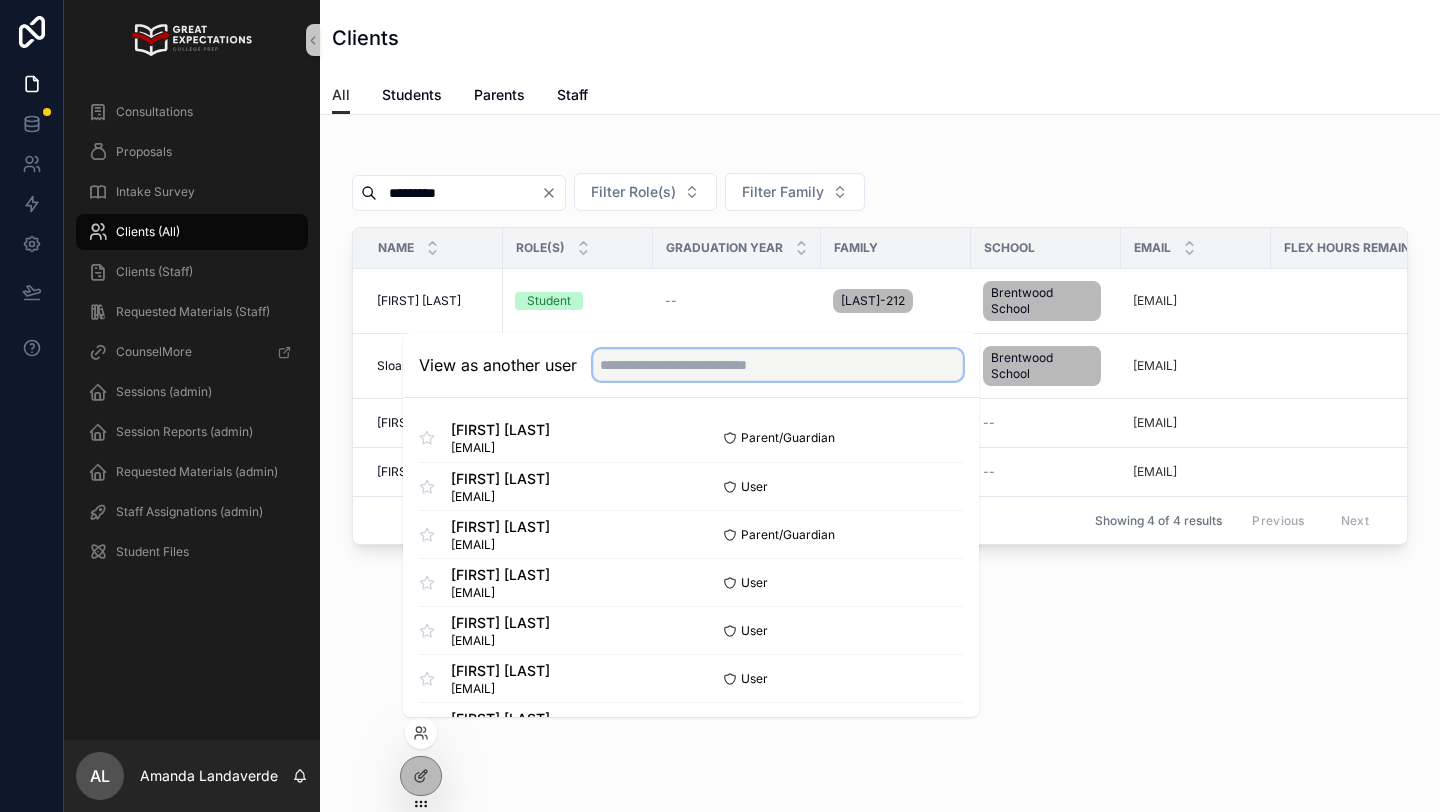 click at bounding box center [778, 365] 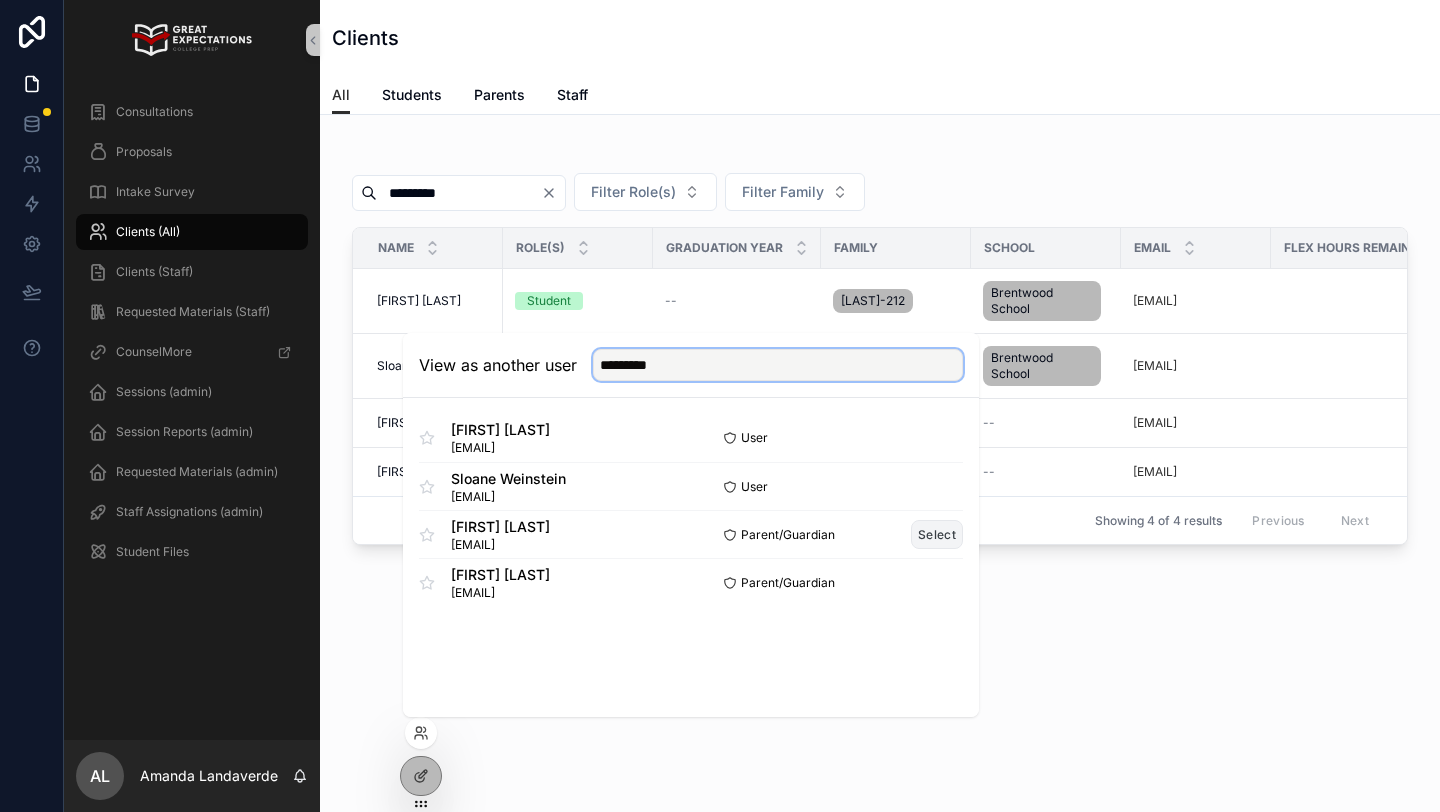 type on "*********" 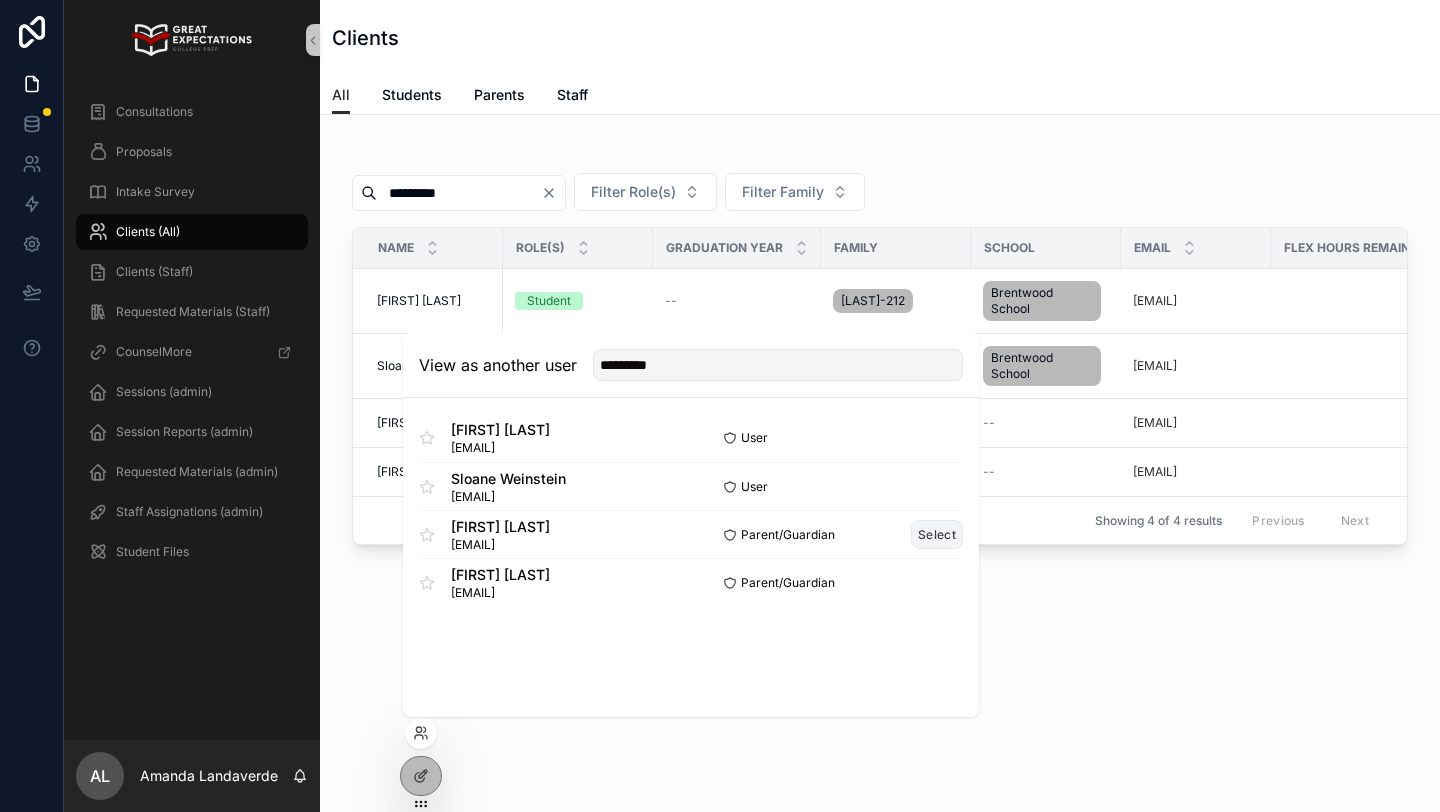 click on "Select" at bounding box center [937, 534] 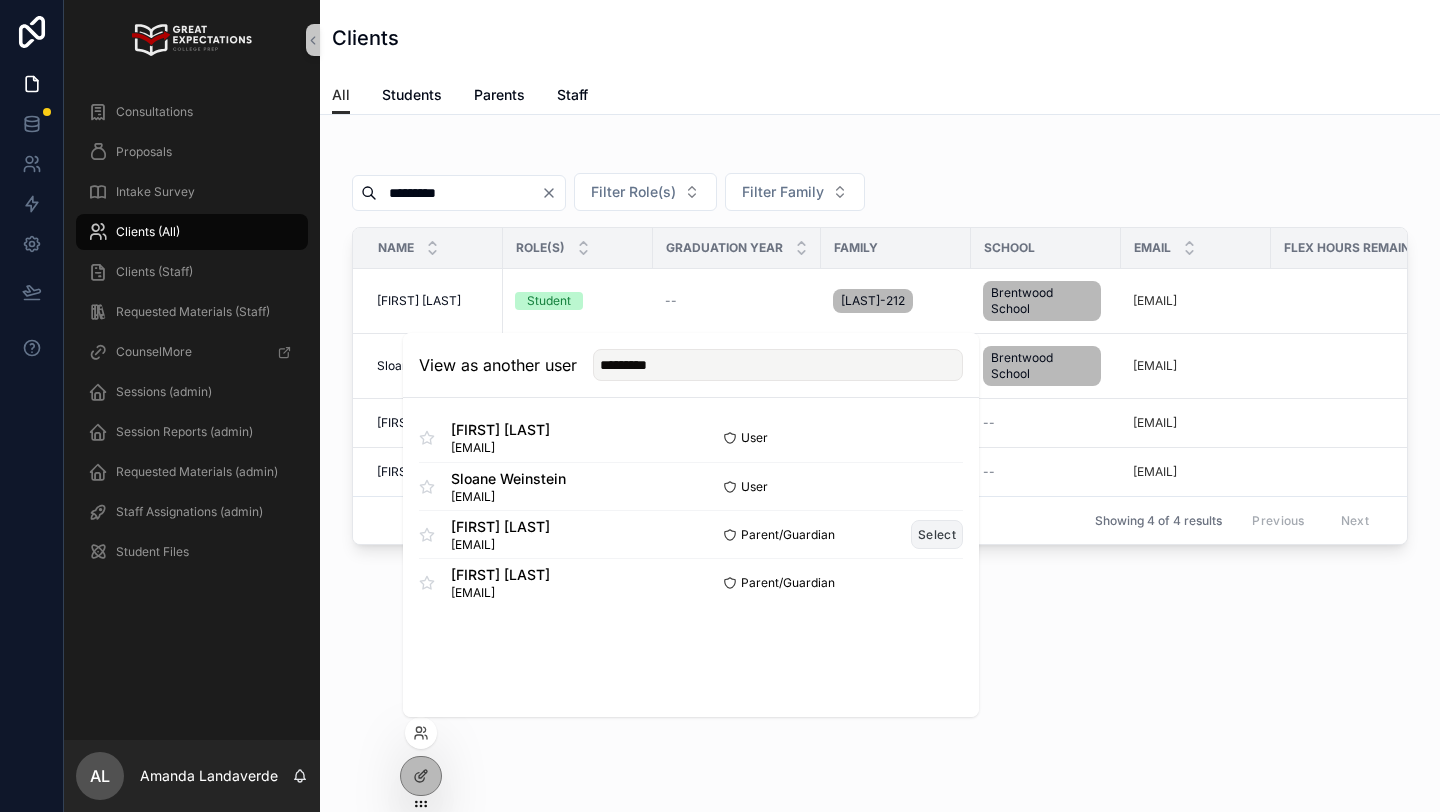 type 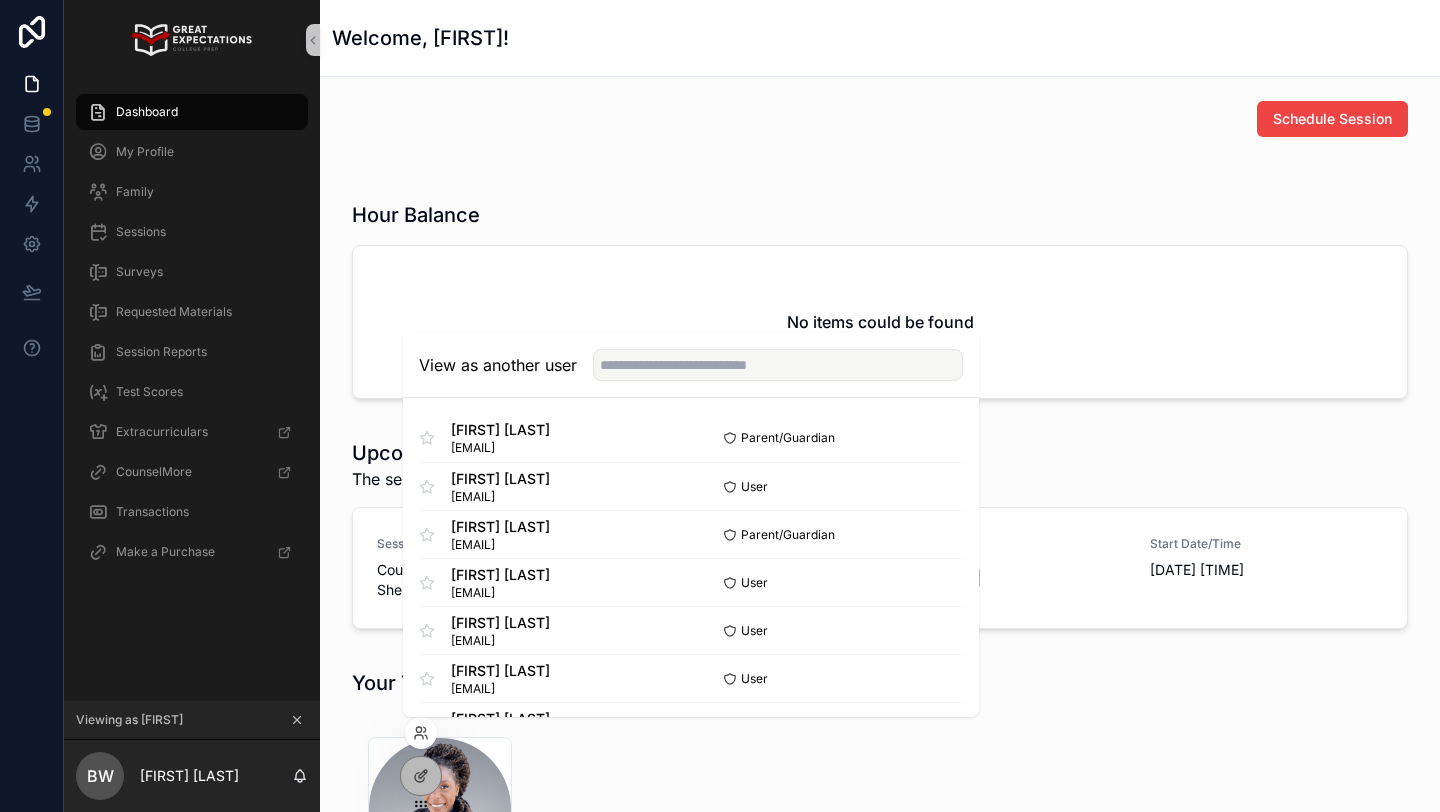 click on "Schedule Session" at bounding box center [880, 119] 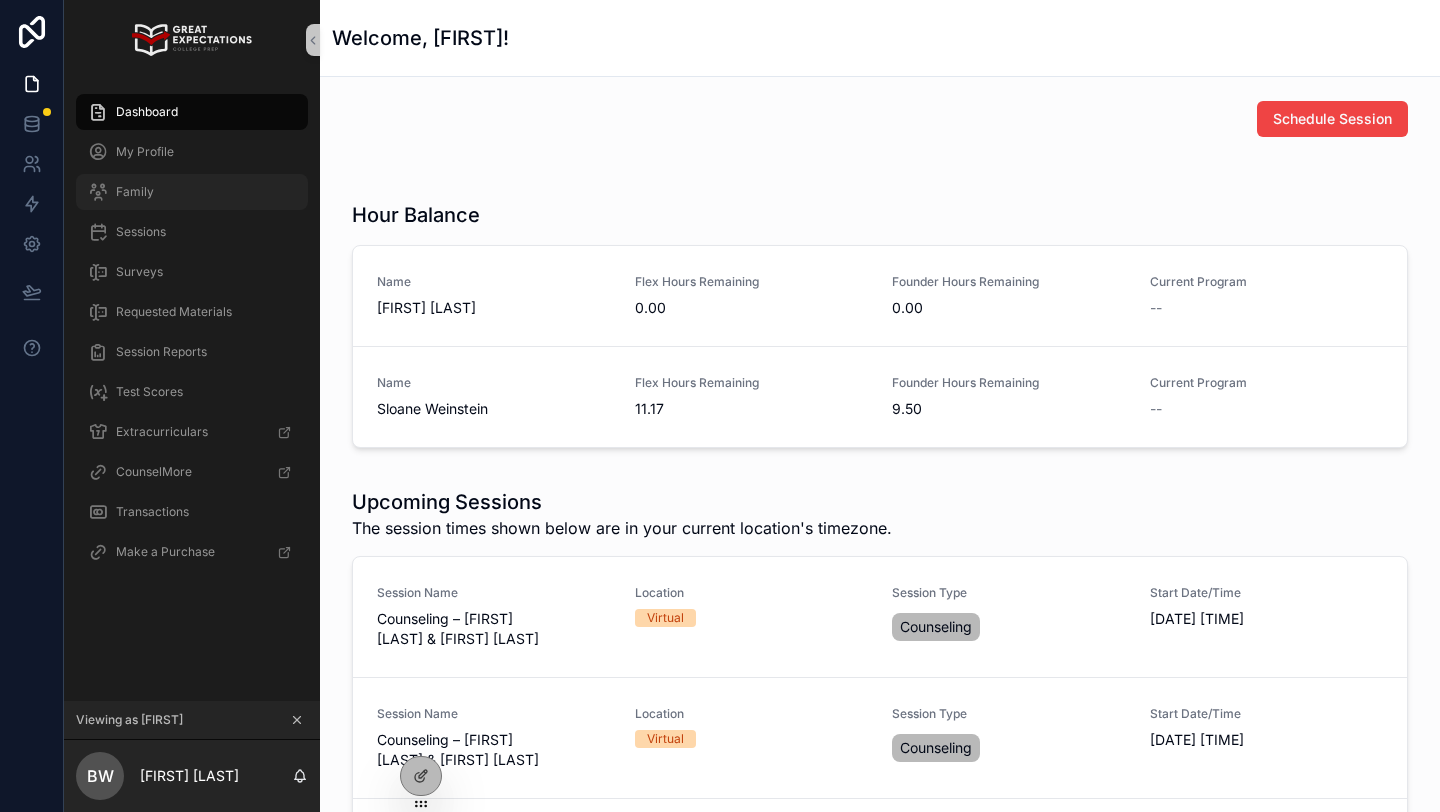 click on "Family" at bounding box center [192, 192] 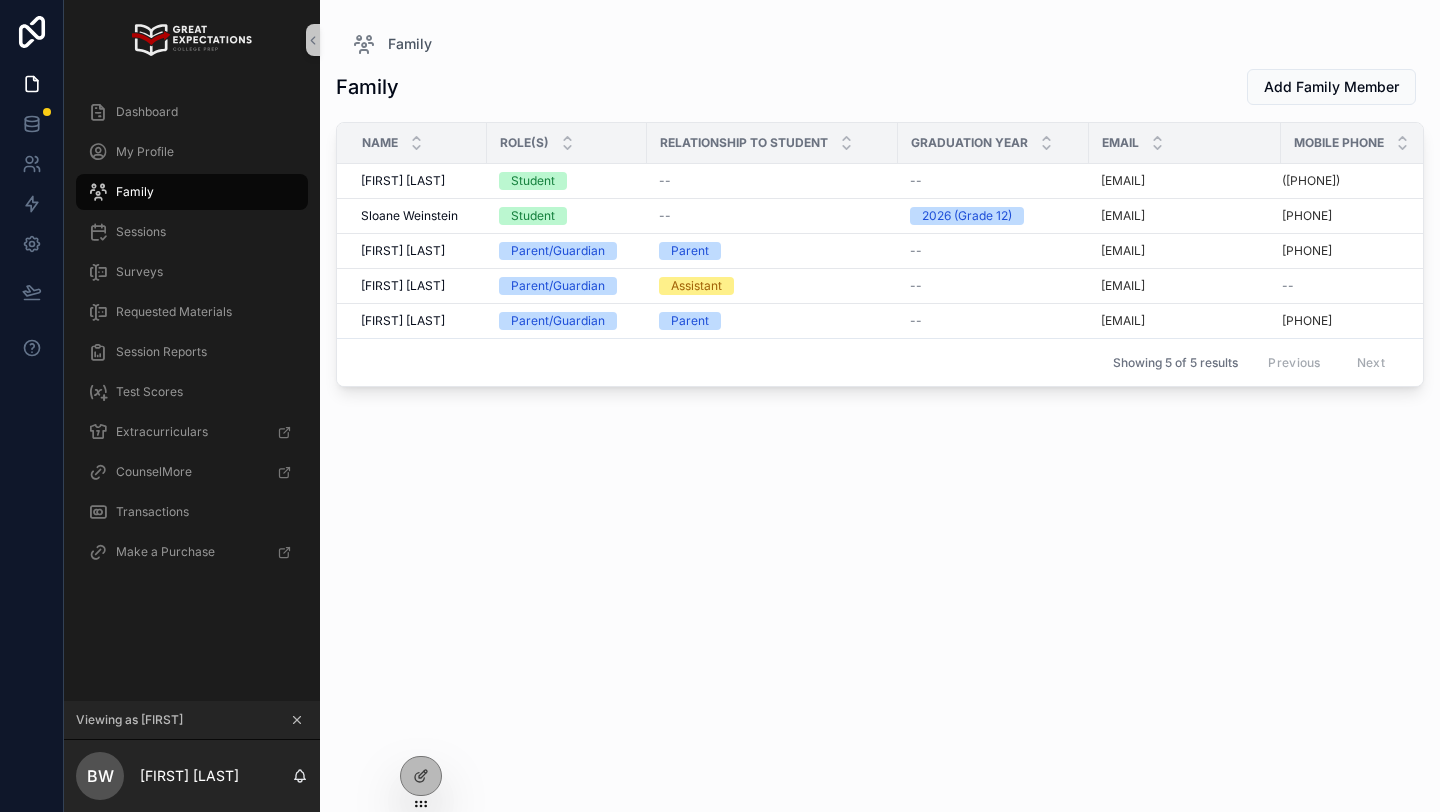 click 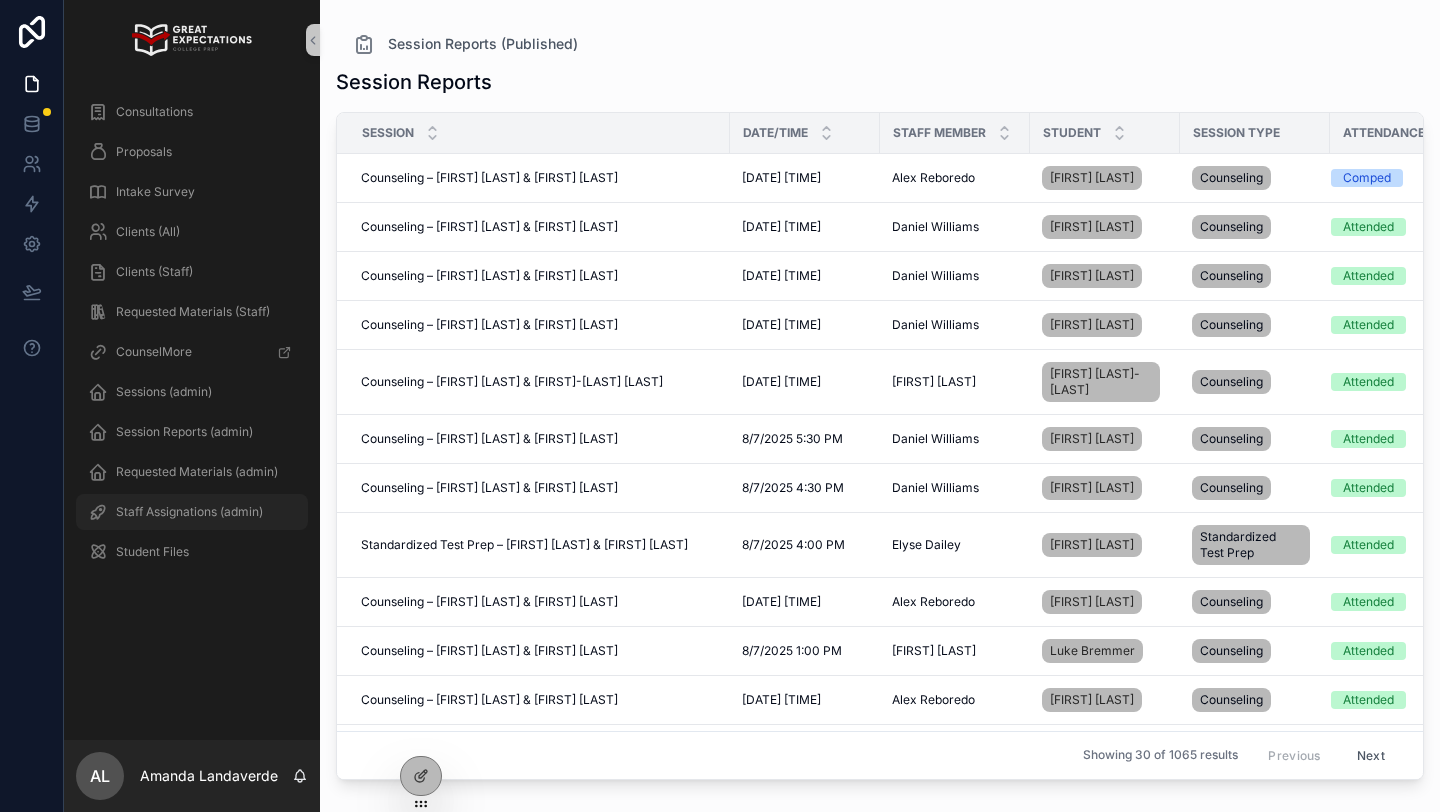 click on "Staff Assignations (admin)" at bounding box center (189, 512) 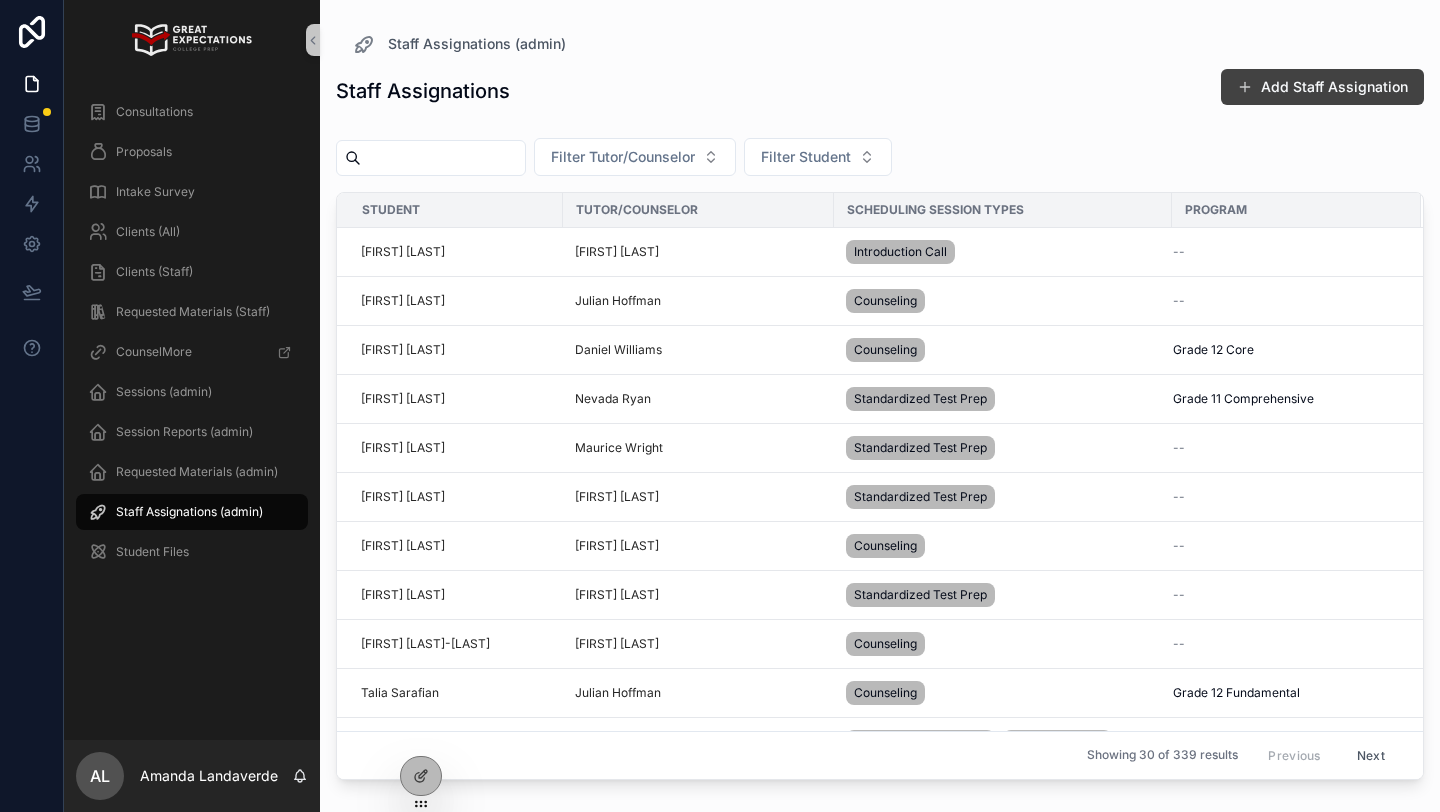click on "Add Staff Assignation" at bounding box center [1322, 87] 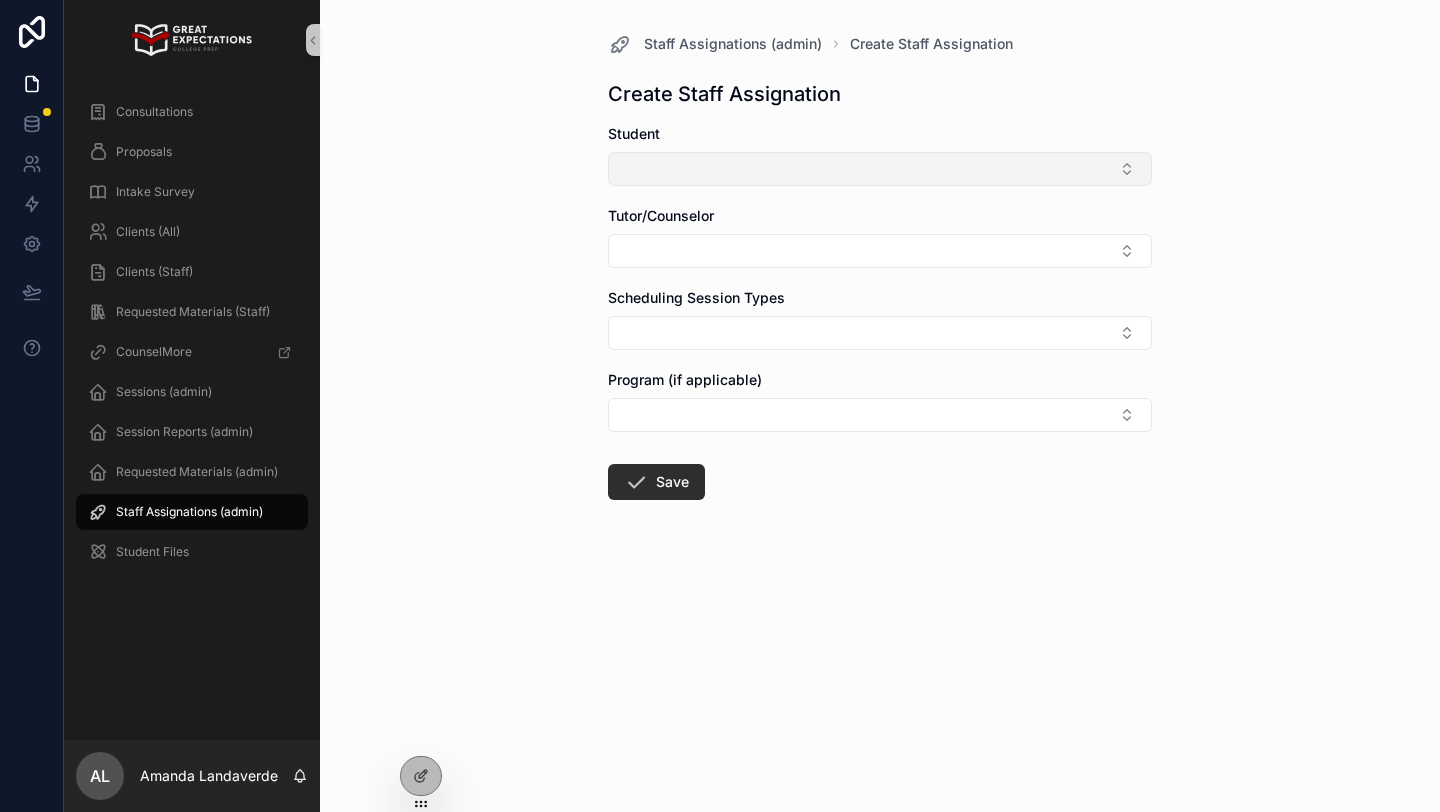 click at bounding box center (880, 169) 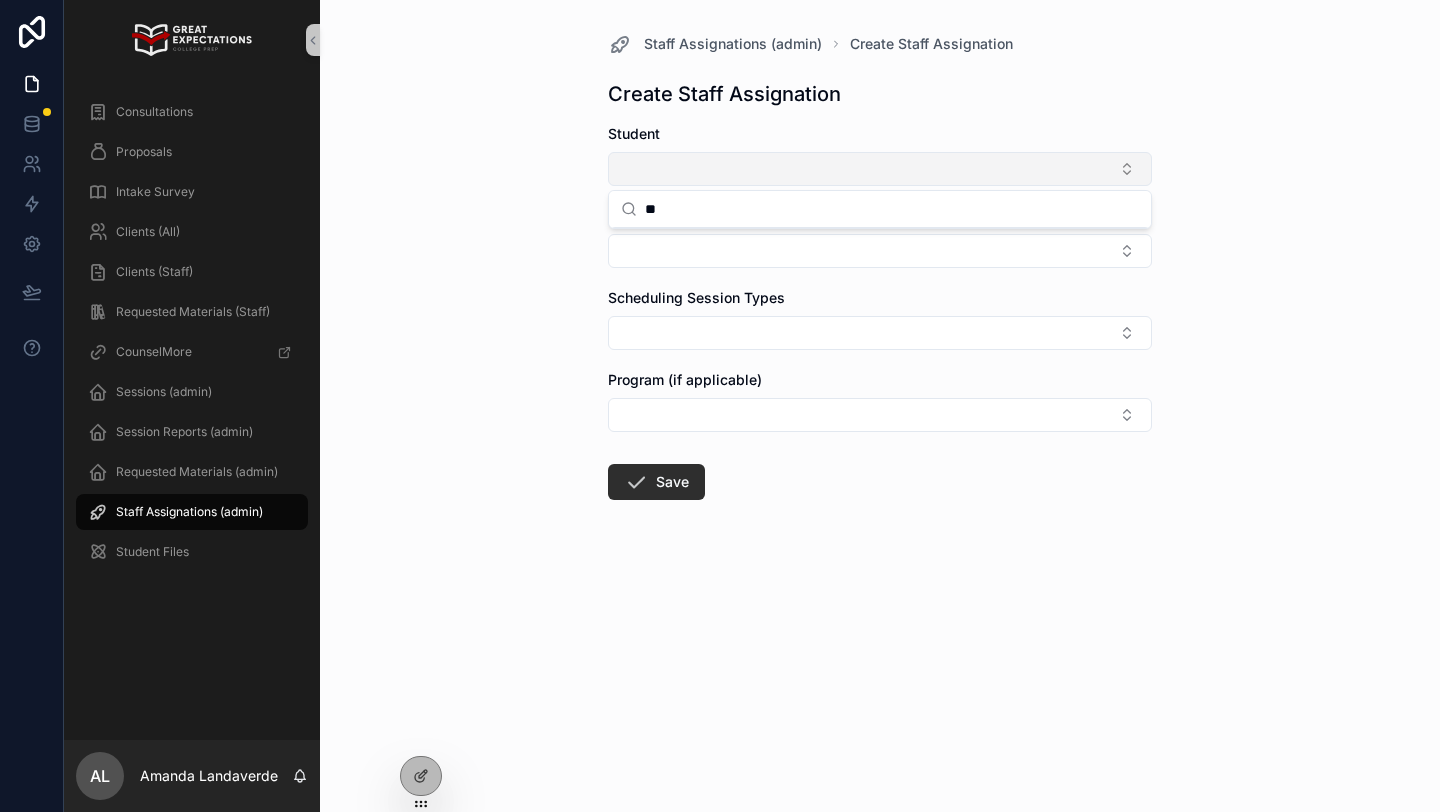 type on "*" 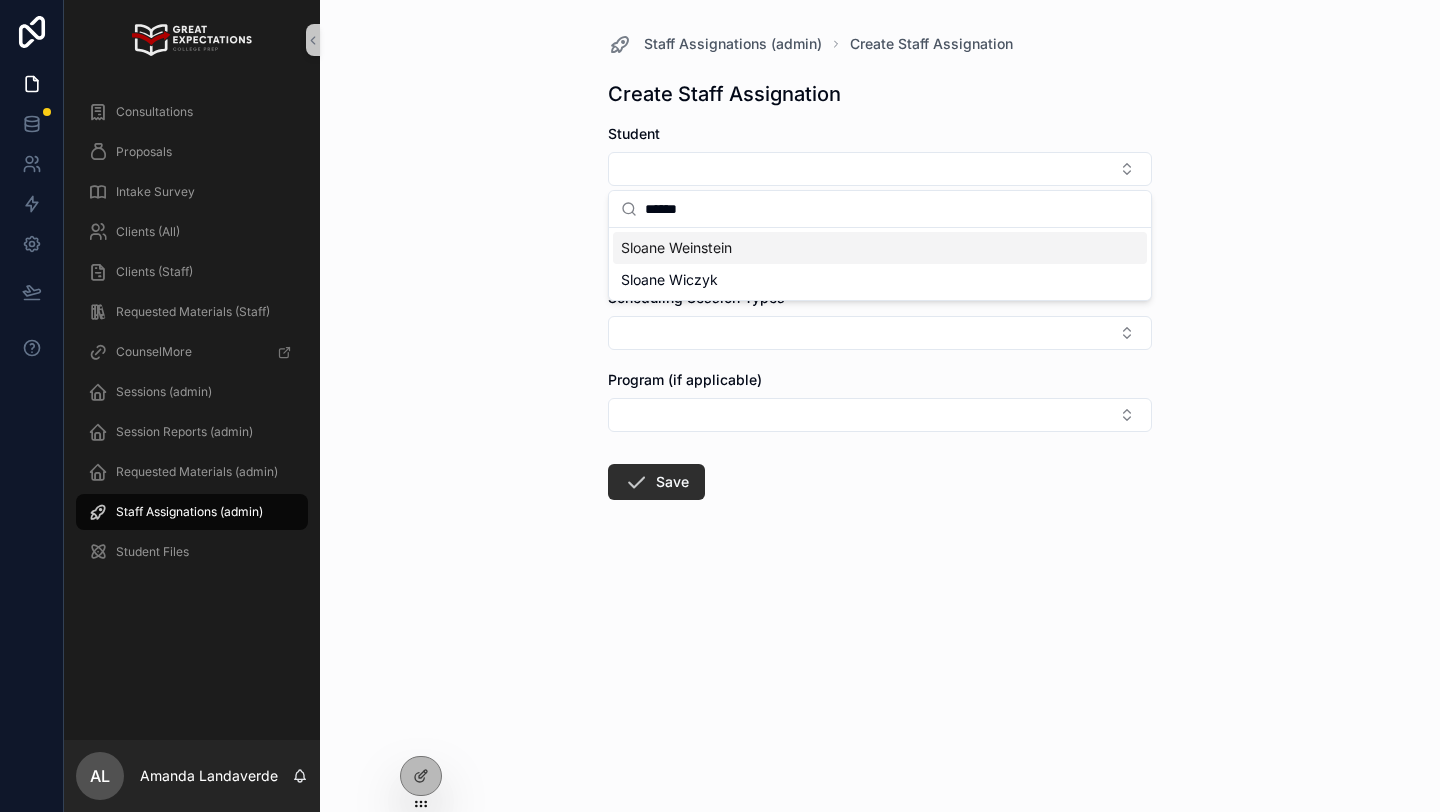 type on "******" 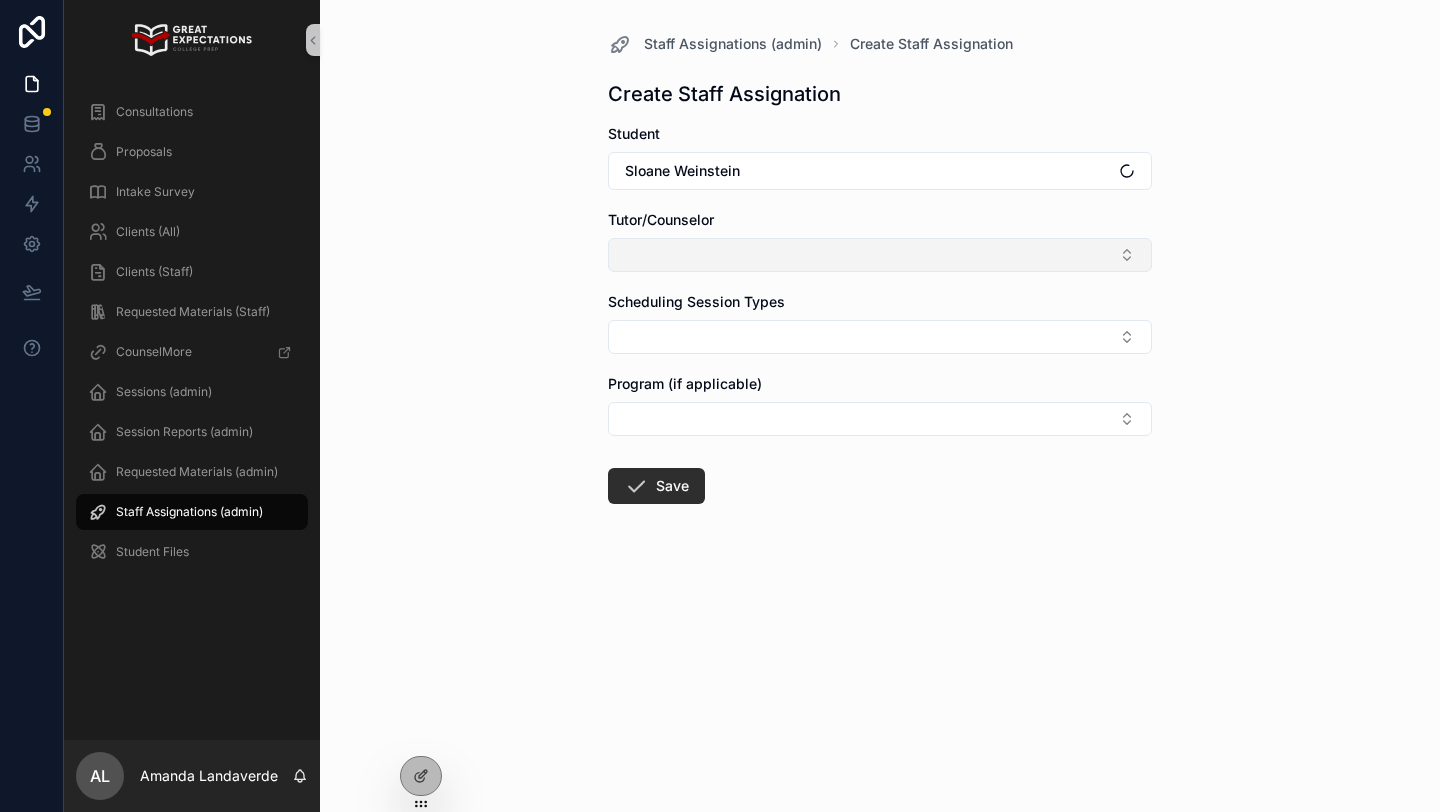 click at bounding box center [880, 255] 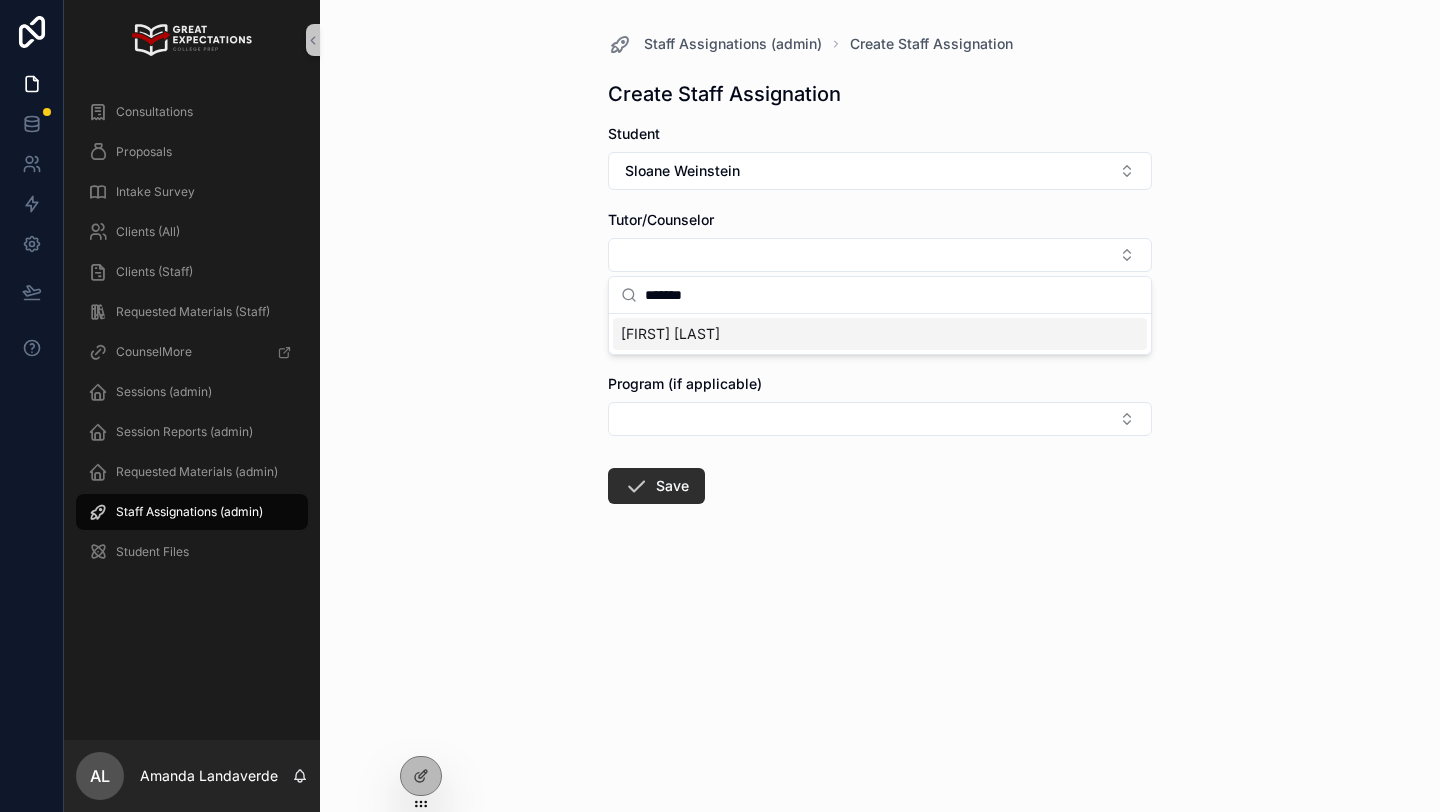 type on "*******" 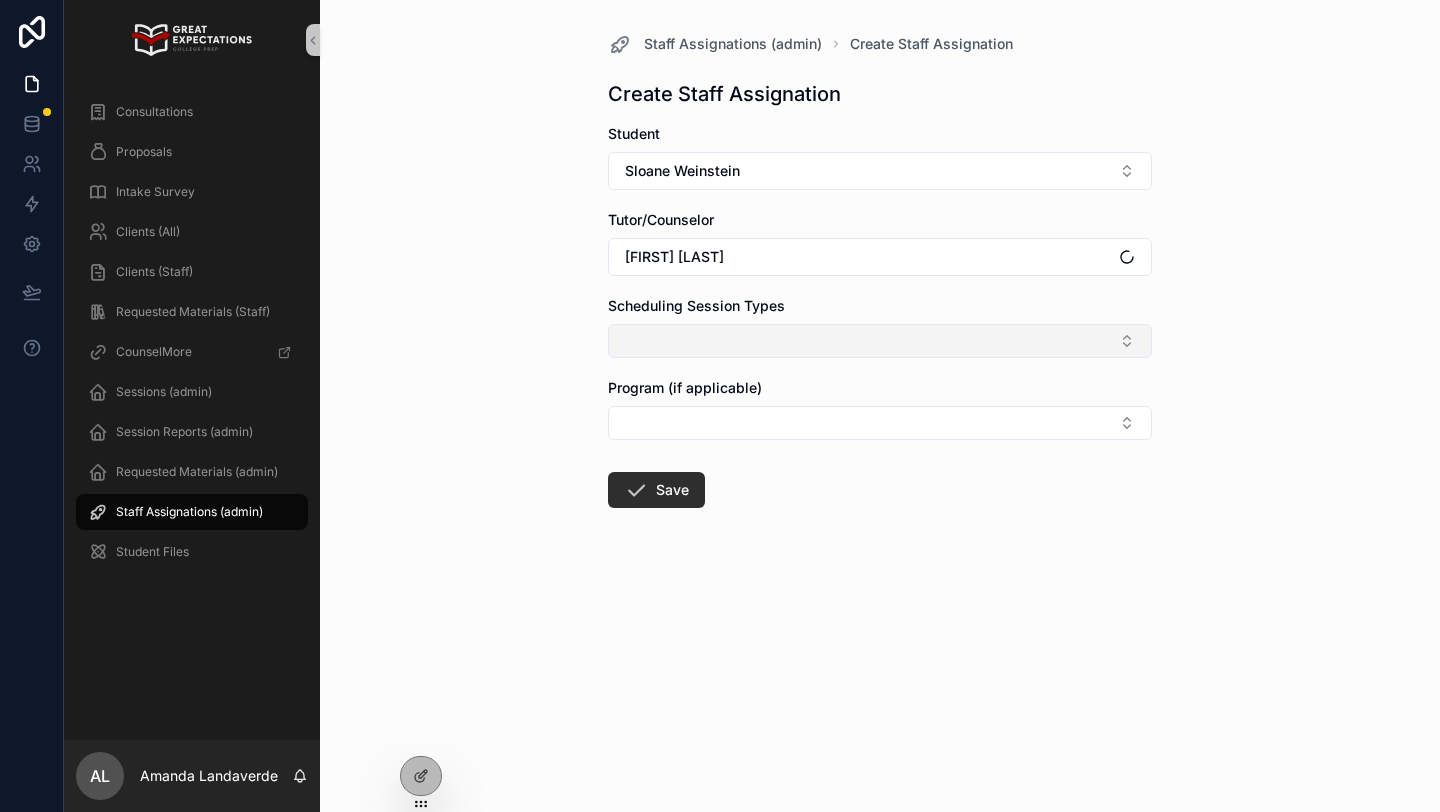 click at bounding box center (880, 341) 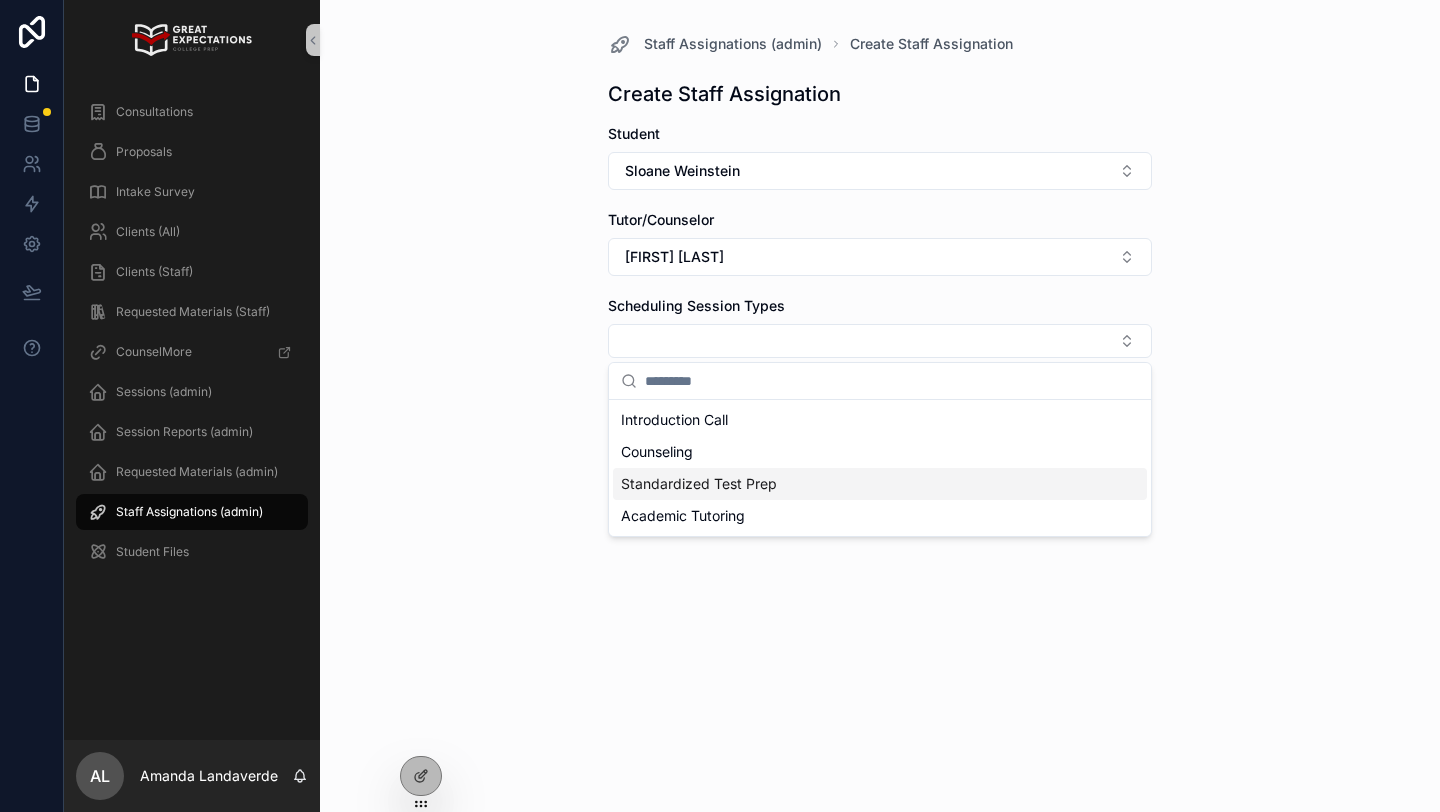 click on "Standardized Test Prep" at bounding box center [699, 484] 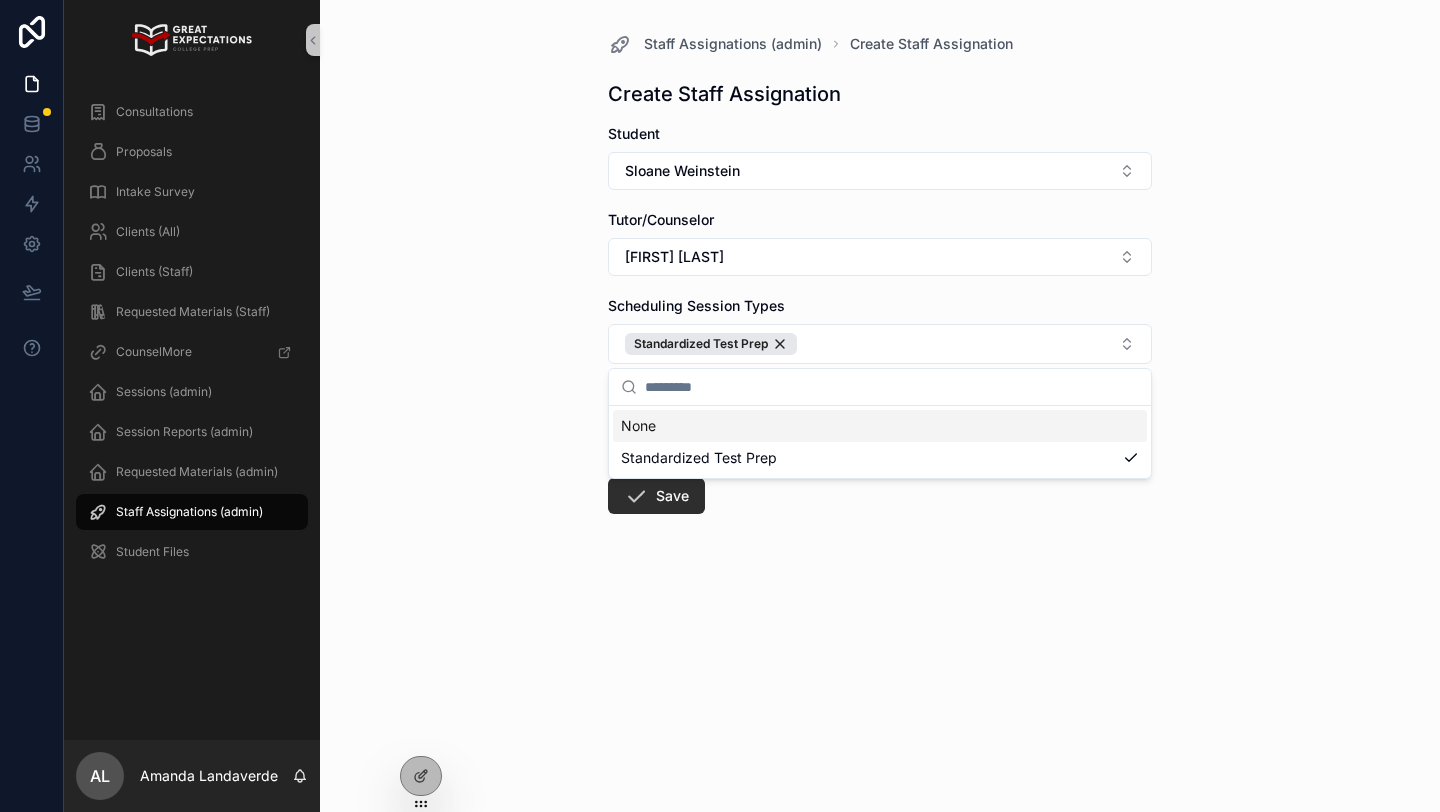 click on "Staff Assignations (admin) Create Staff Assignation Create Staff Assignation Student [FIRST] [LAST] Tutor/Counselor [FIRST] [LAST] Scheduling Session Types Standardized Test Prep Program (if applicable) Save" at bounding box center (880, 406) 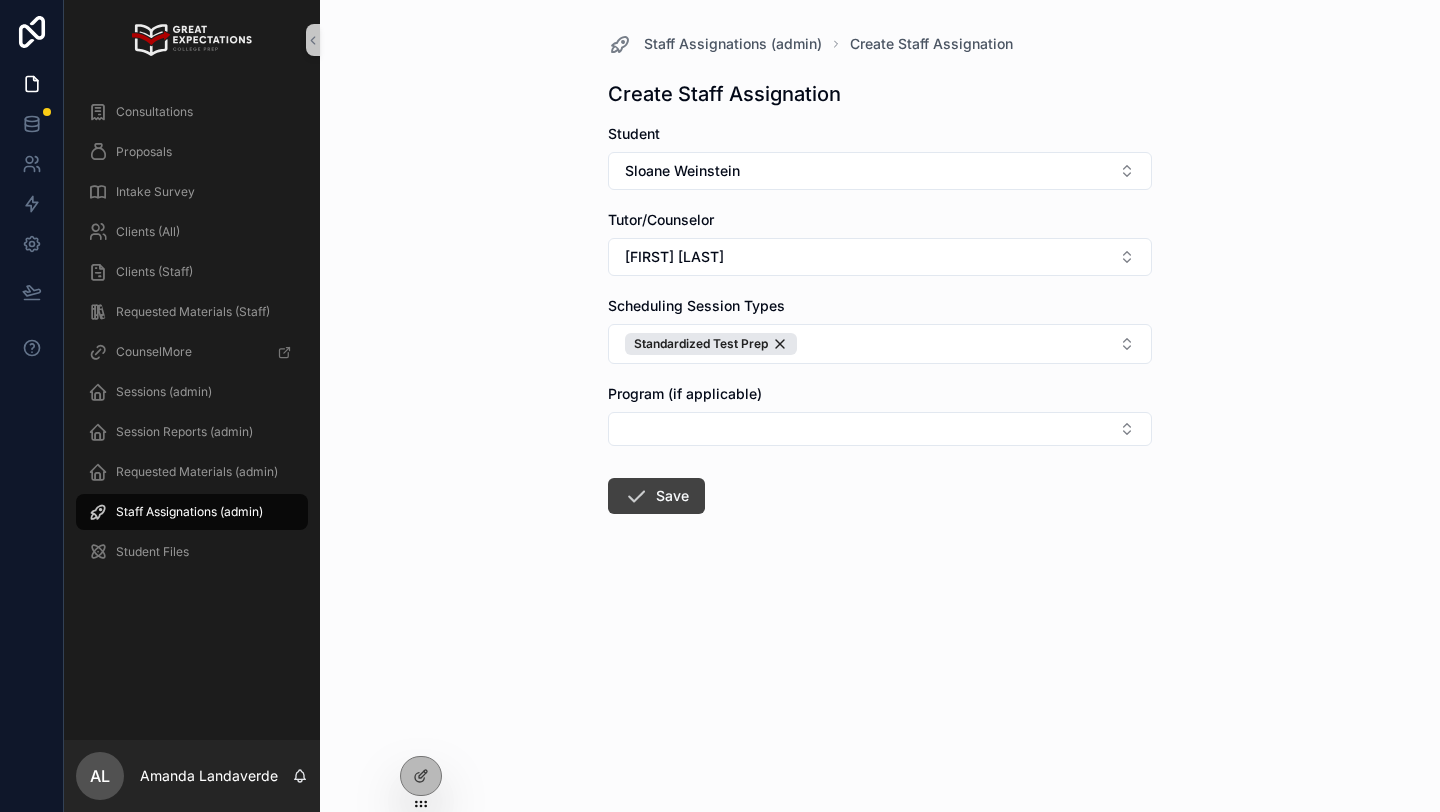 click at bounding box center (636, 496) 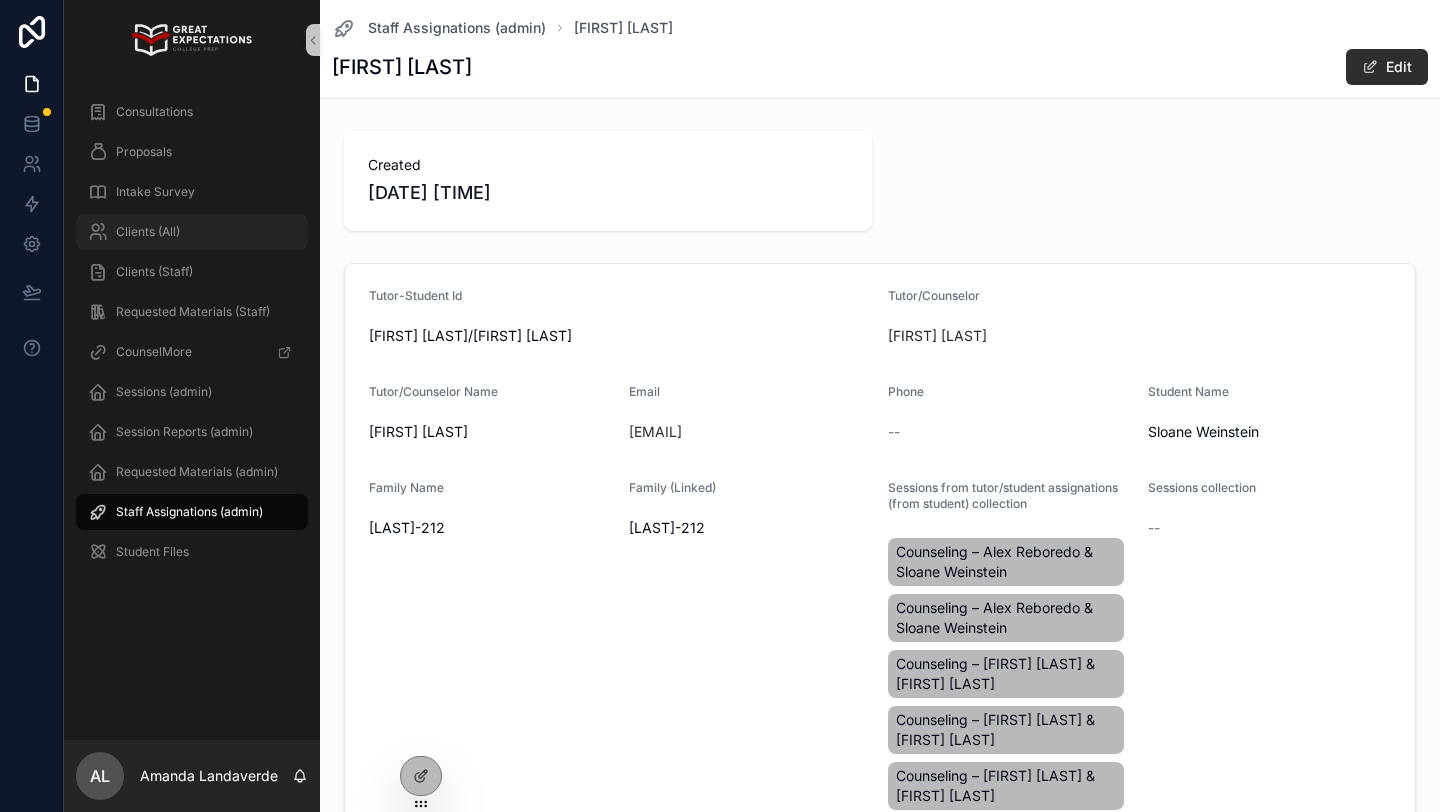 click on "Clients (All)" at bounding box center (148, 232) 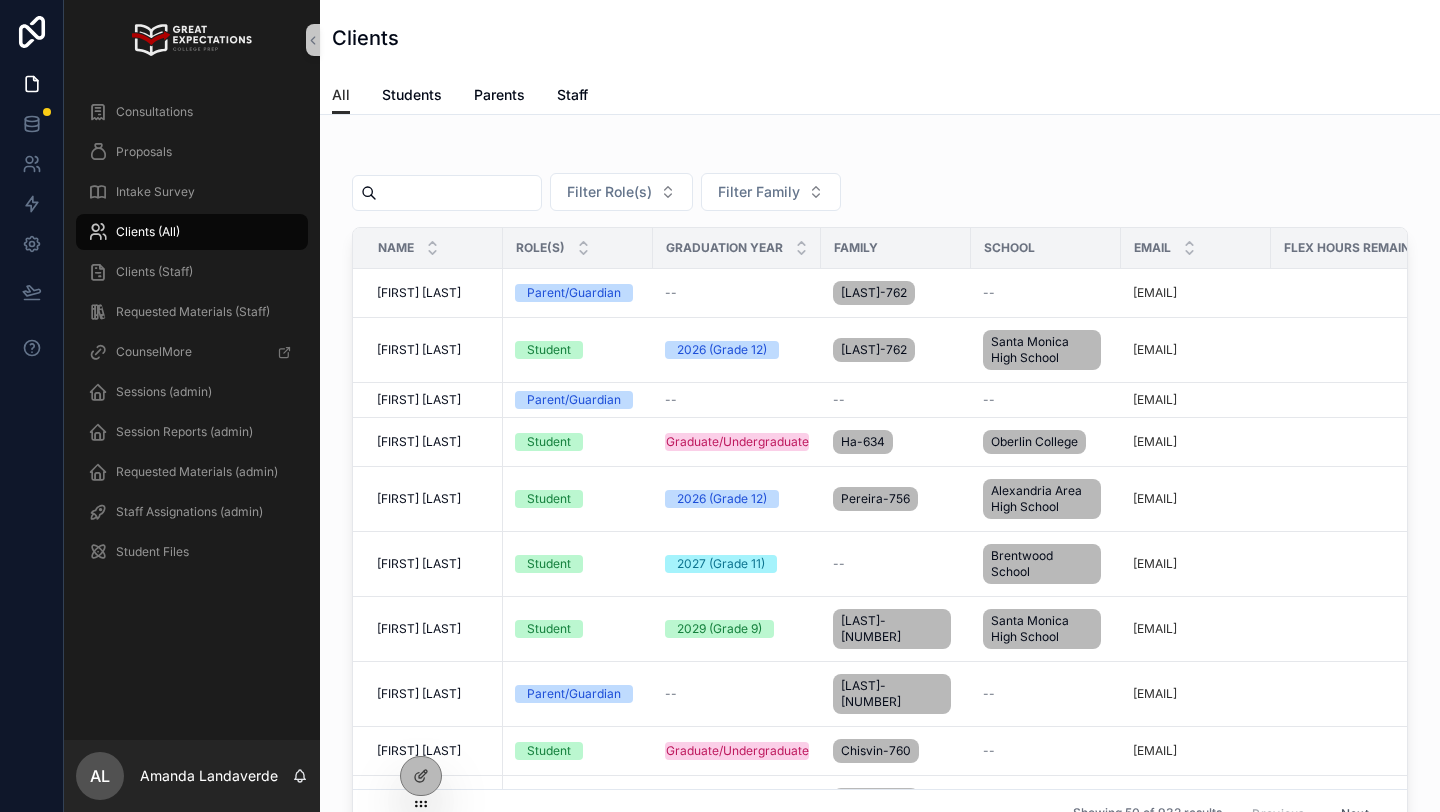 click at bounding box center [459, 193] 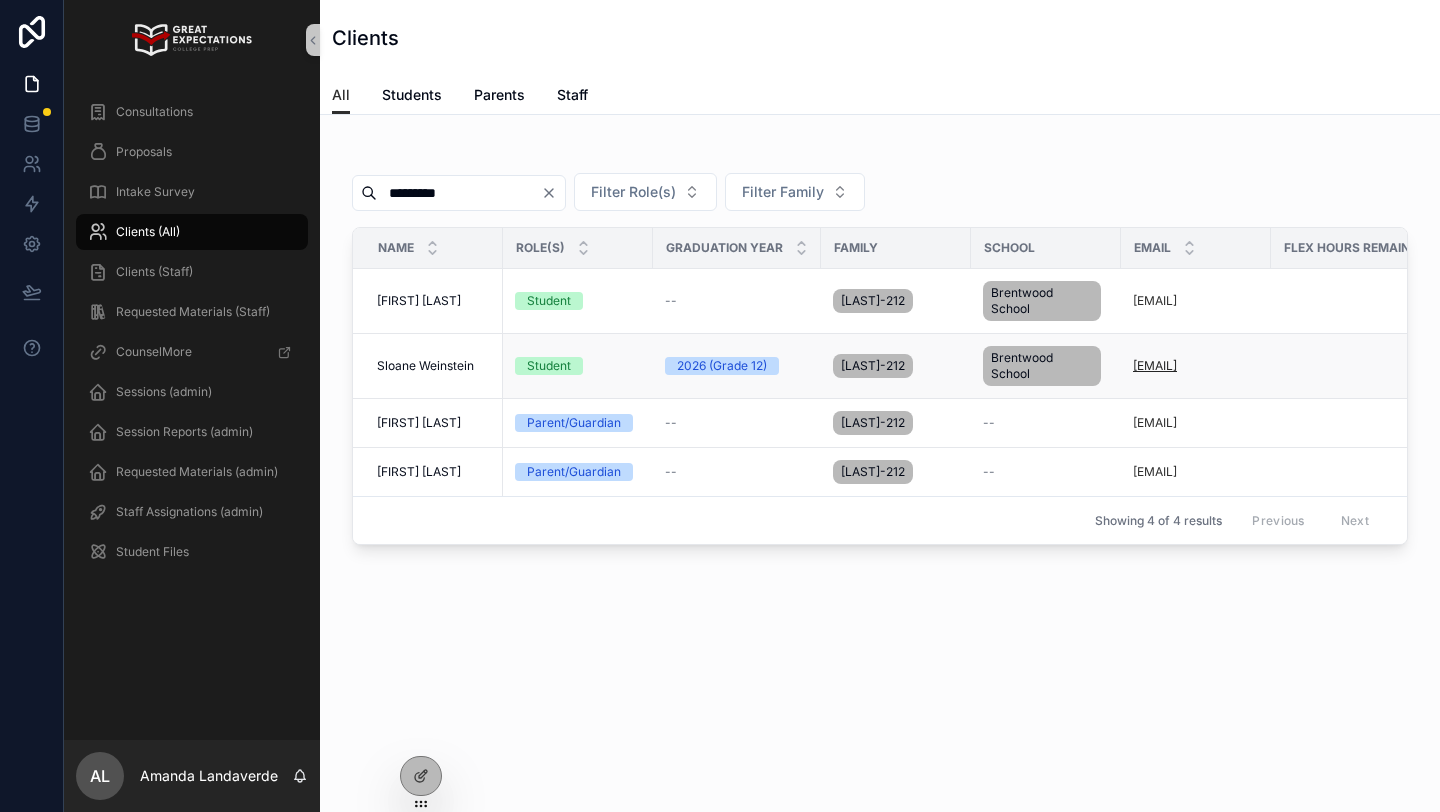 type on "*********" 